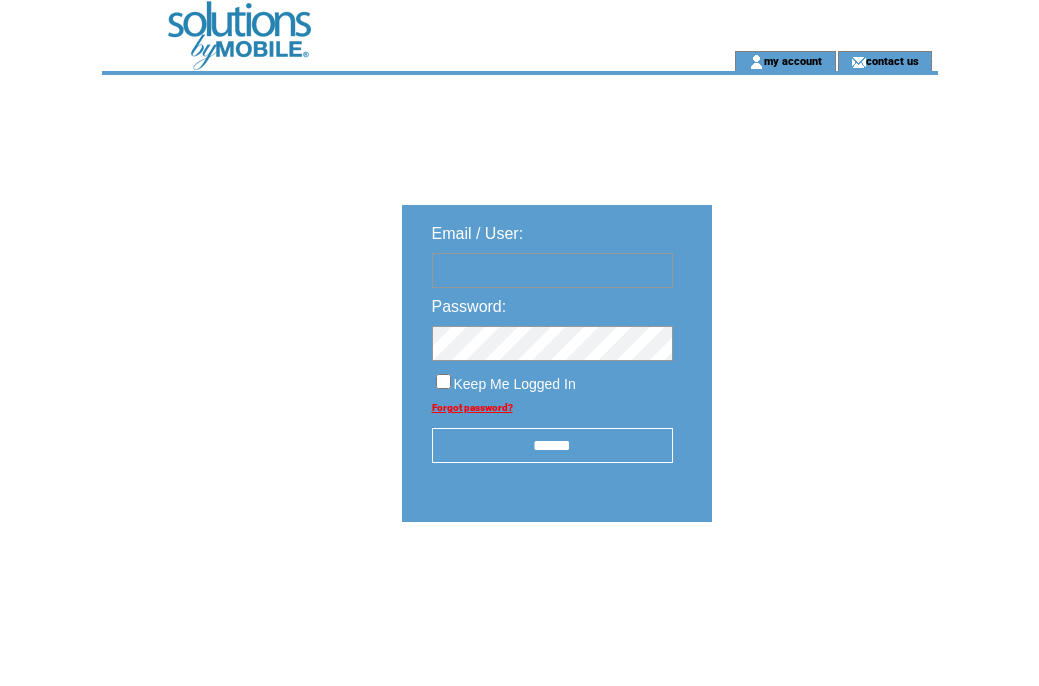 scroll, scrollTop: 0, scrollLeft: 0, axis: both 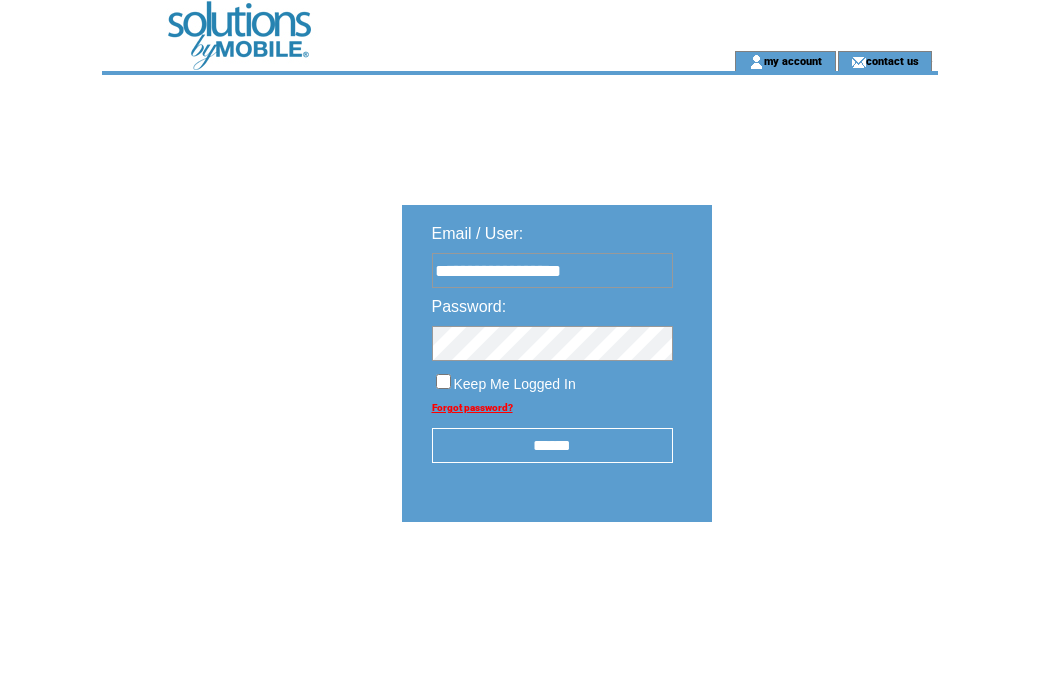type on "**********" 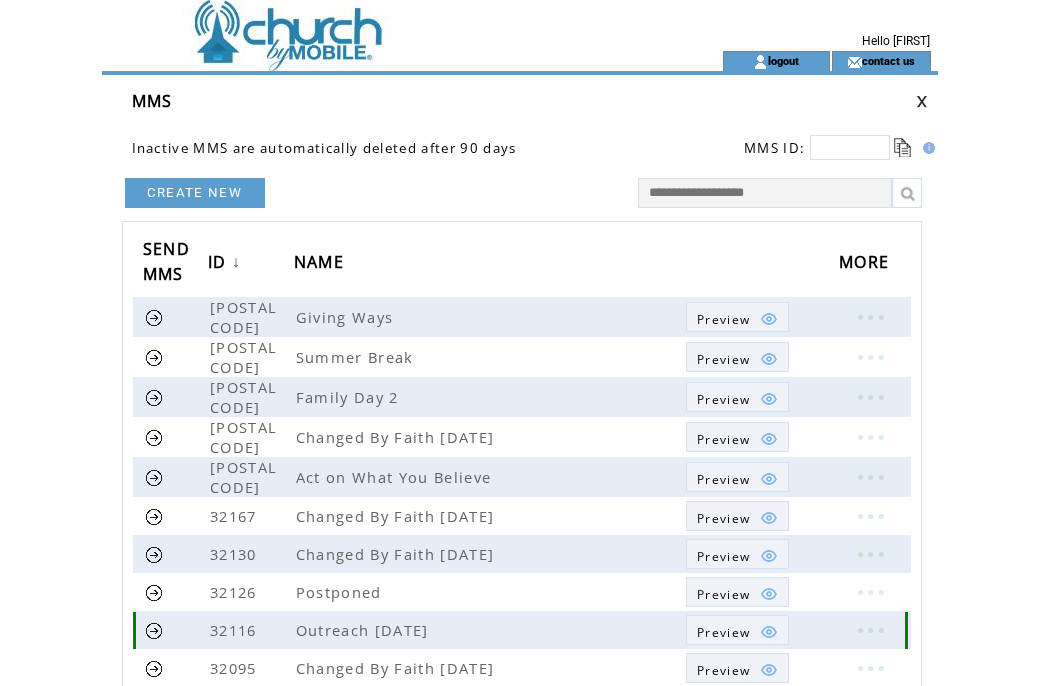 scroll, scrollTop: 0, scrollLeft: 0, axis: both 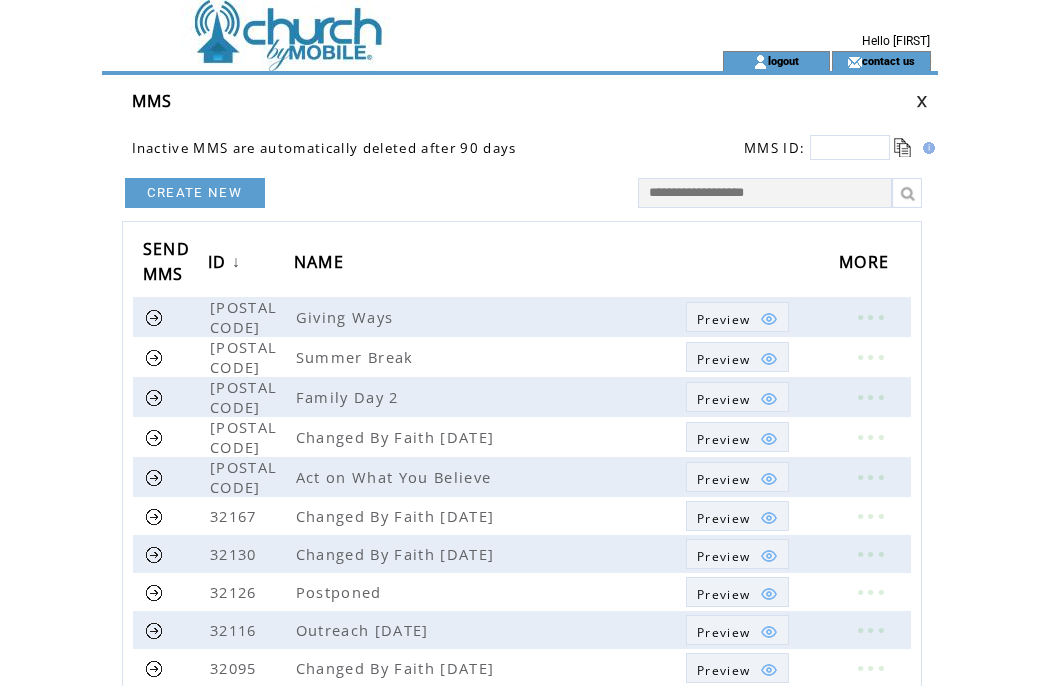 click on "CREATE NEW" at bounding box center [195, 193] 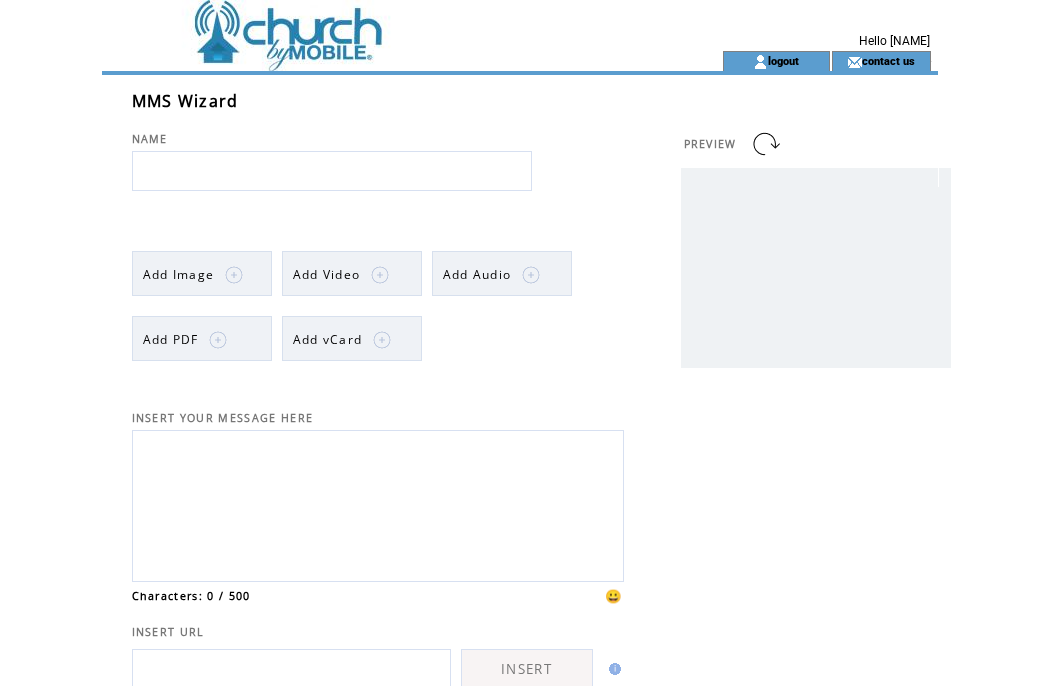scroll, scrollTop: 0, scrollLeft: 0, axis: both 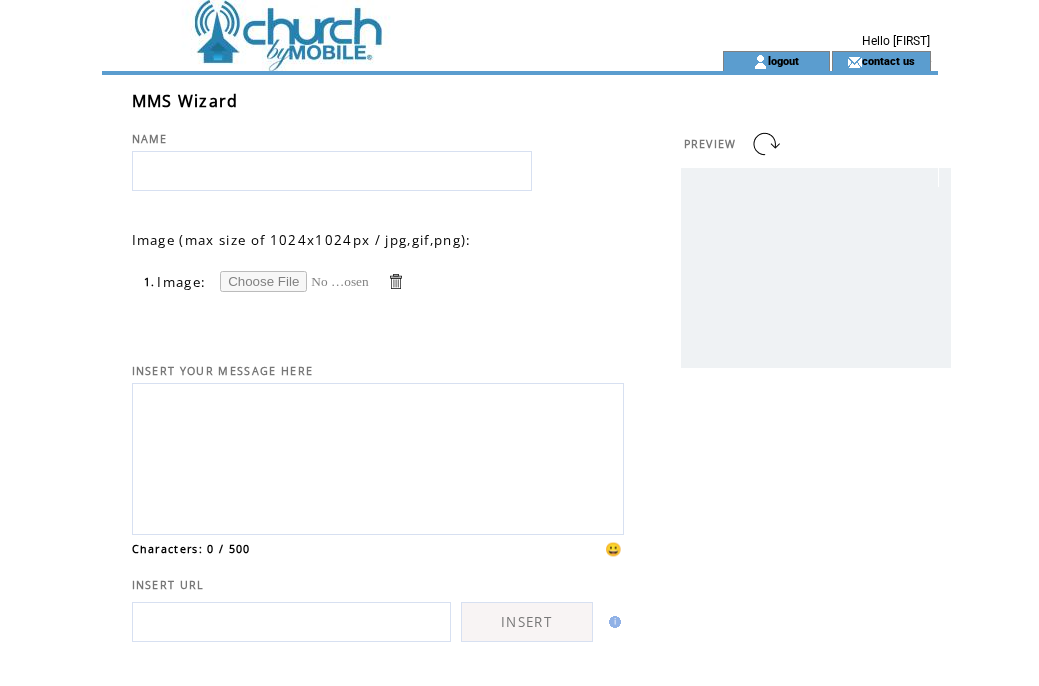 click at bounding box center (295, 281) 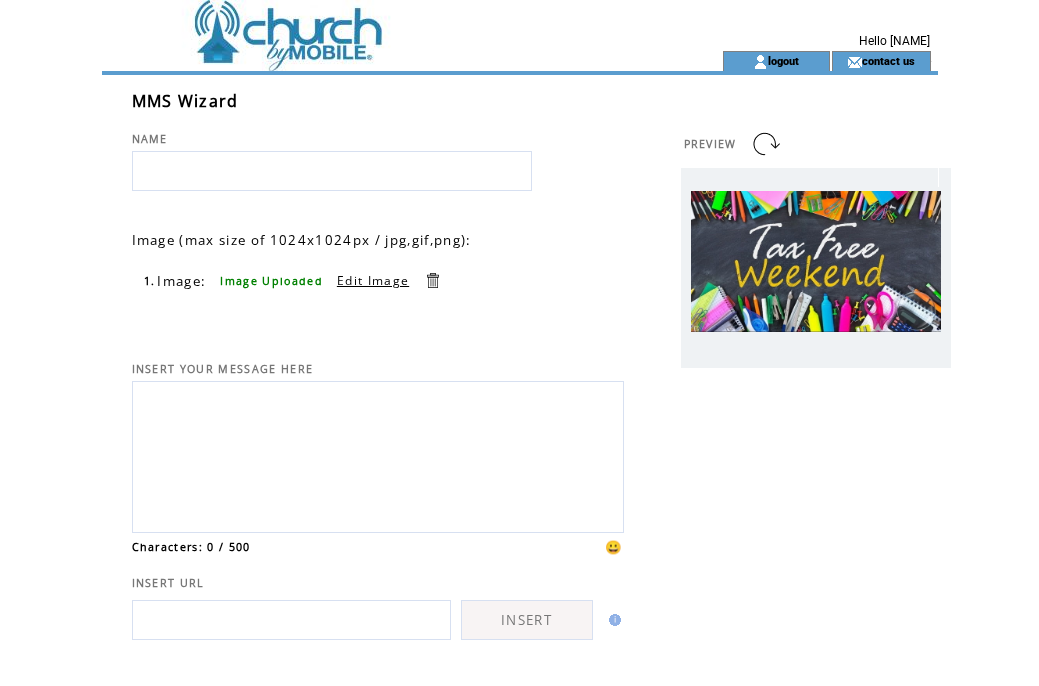 scroll, scrollTop: 0, scrollLeft: 0, axis: both 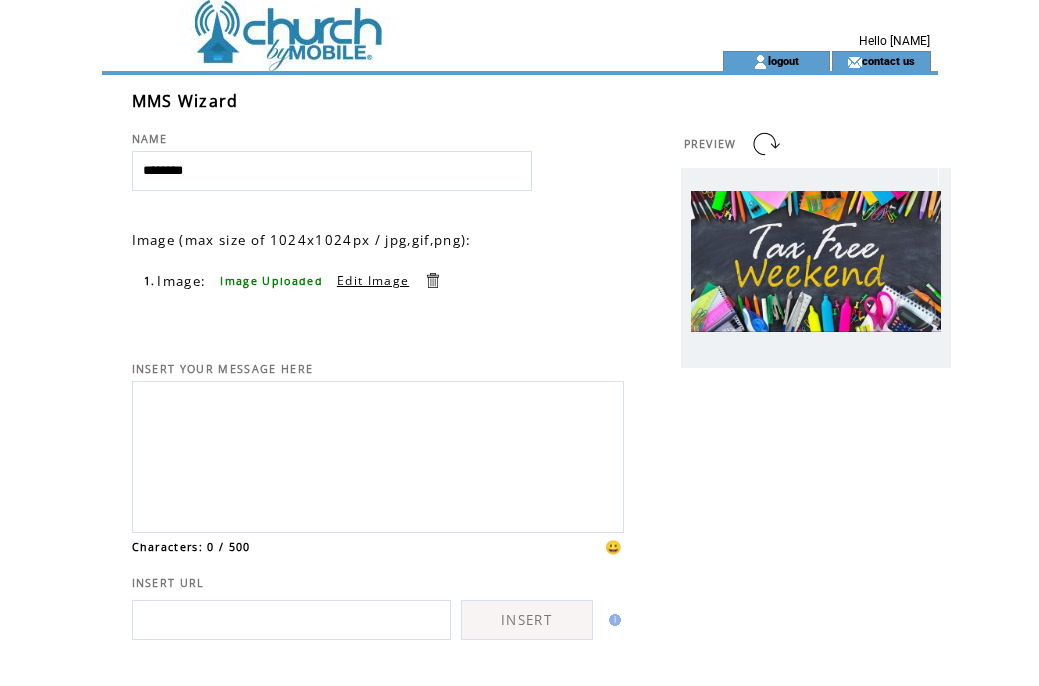 type on "********" 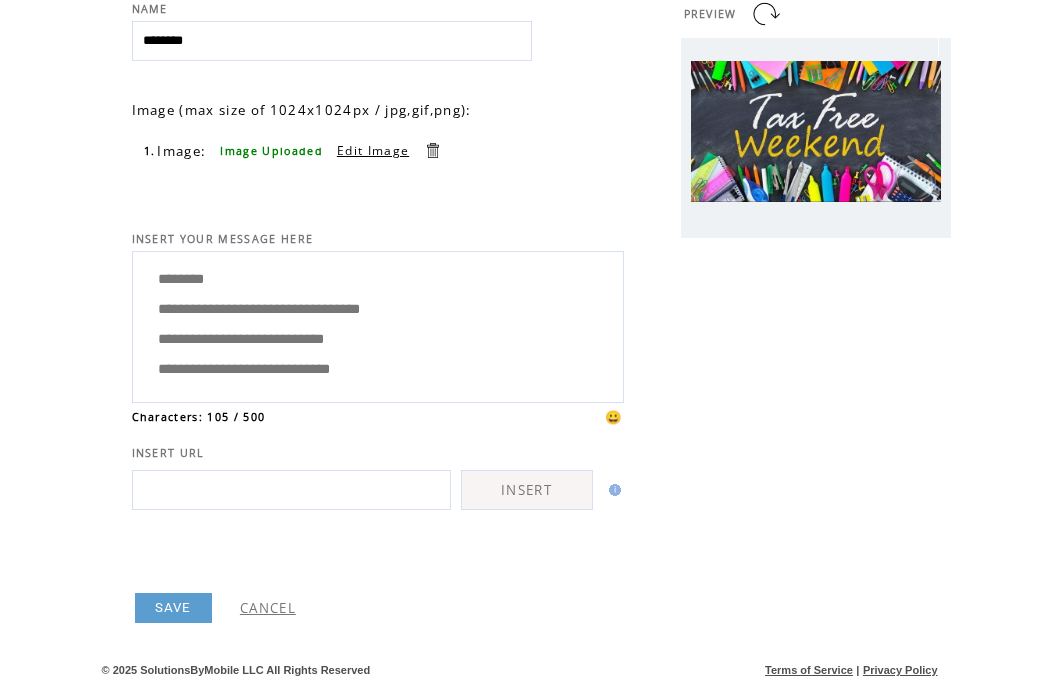 scroll, scrollTop: 175, scrollLeft: 0, axis: vertical 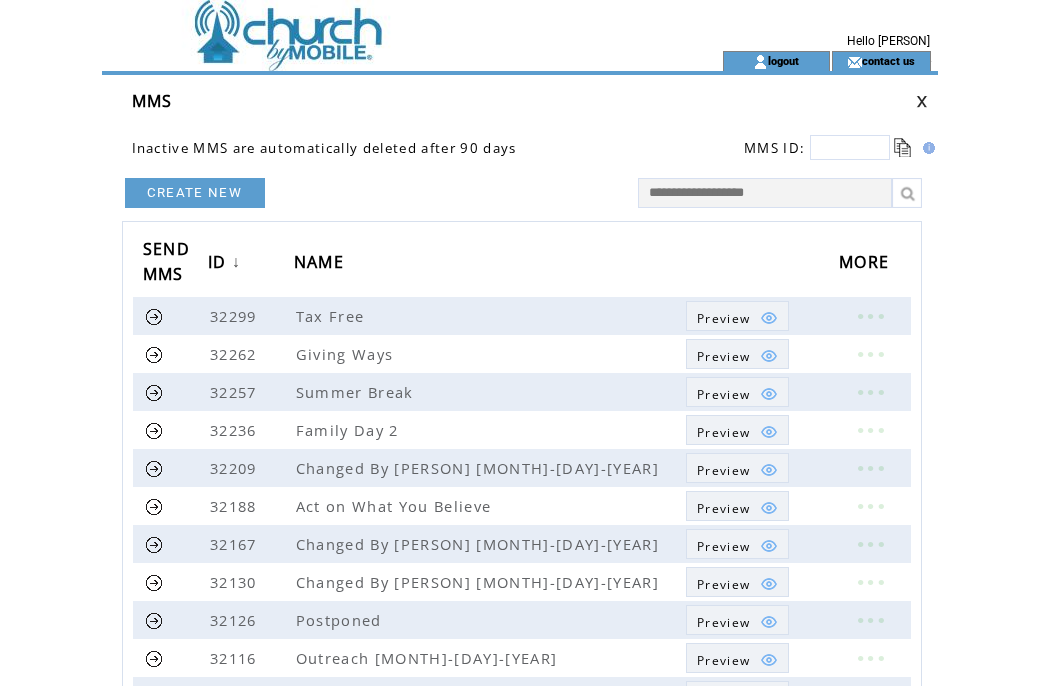 click at bounding box center [922, 101] 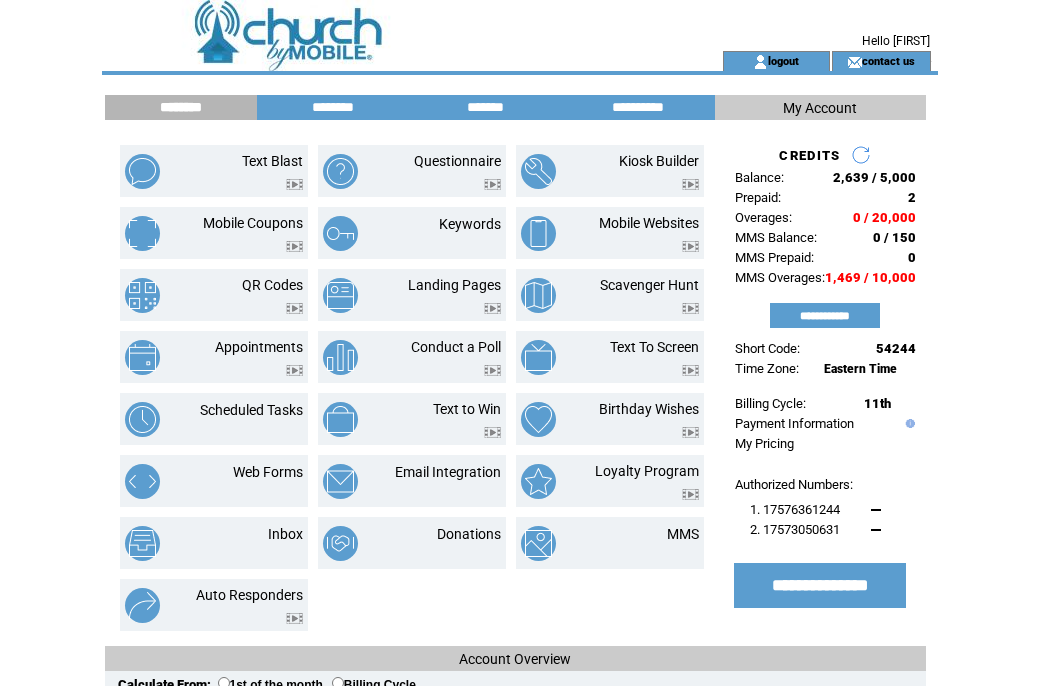 scroll, scrollTop: 0, scrollLeft: 0, axis: both 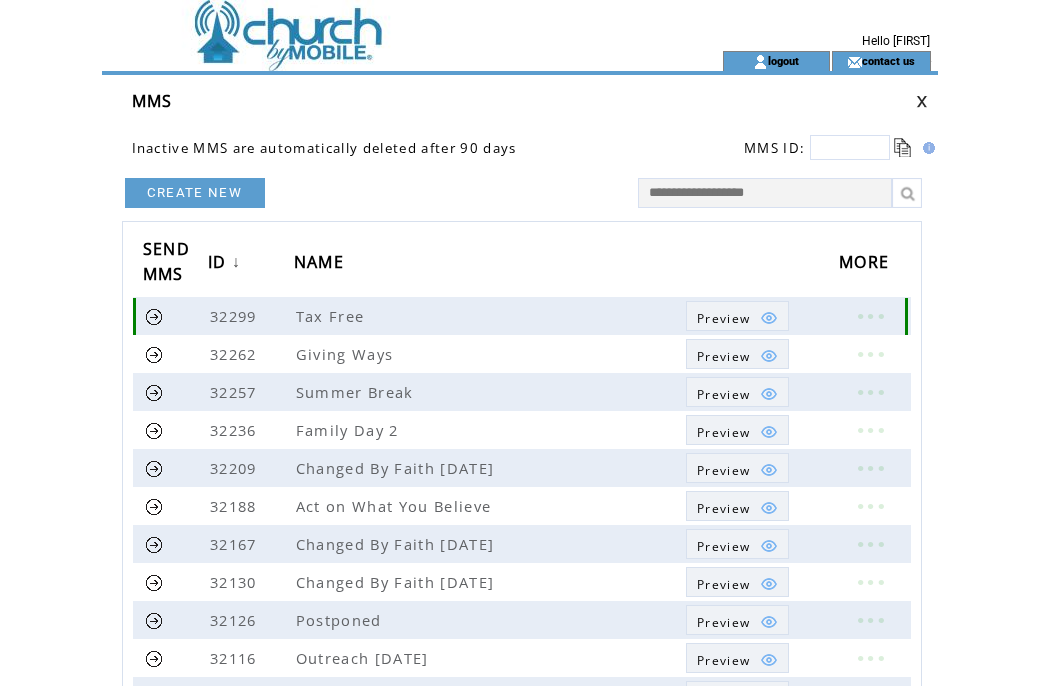 click at bounding box center [154, 316] 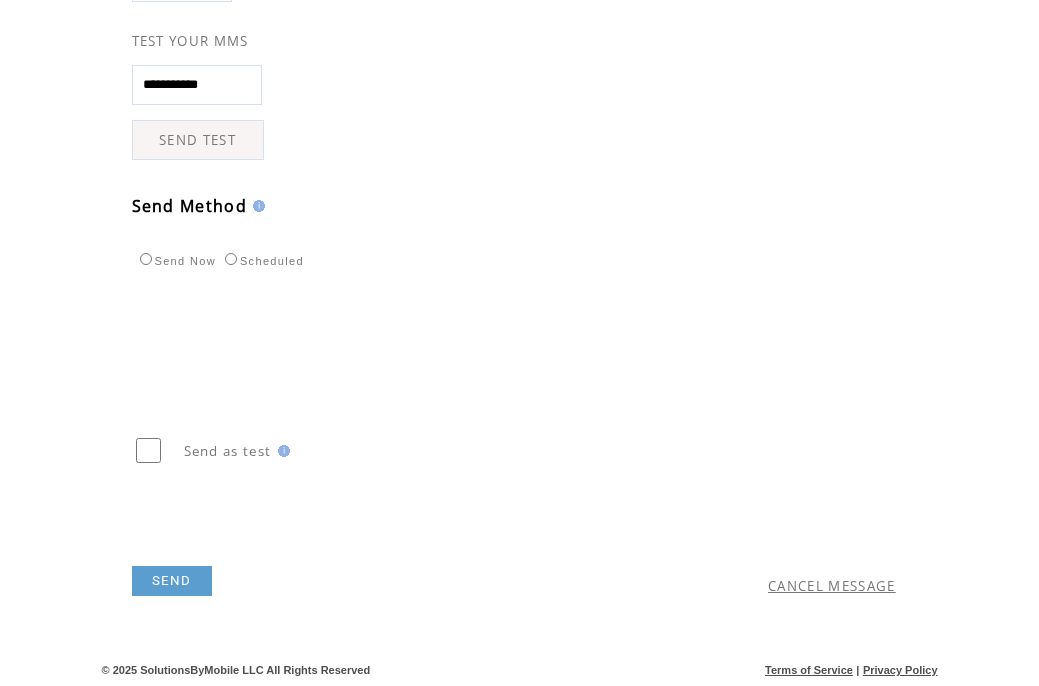 scroll, scrollTop: 536, scrollLeft: 0, axis: vertical 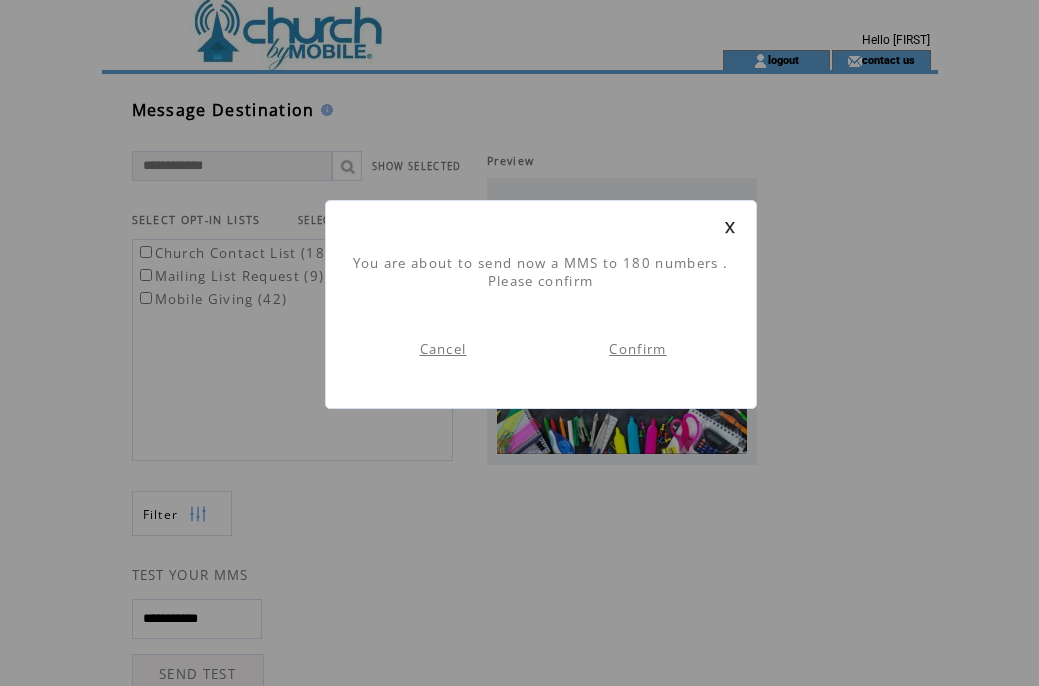 click on "Confirm" at bounding box center [637, 349] 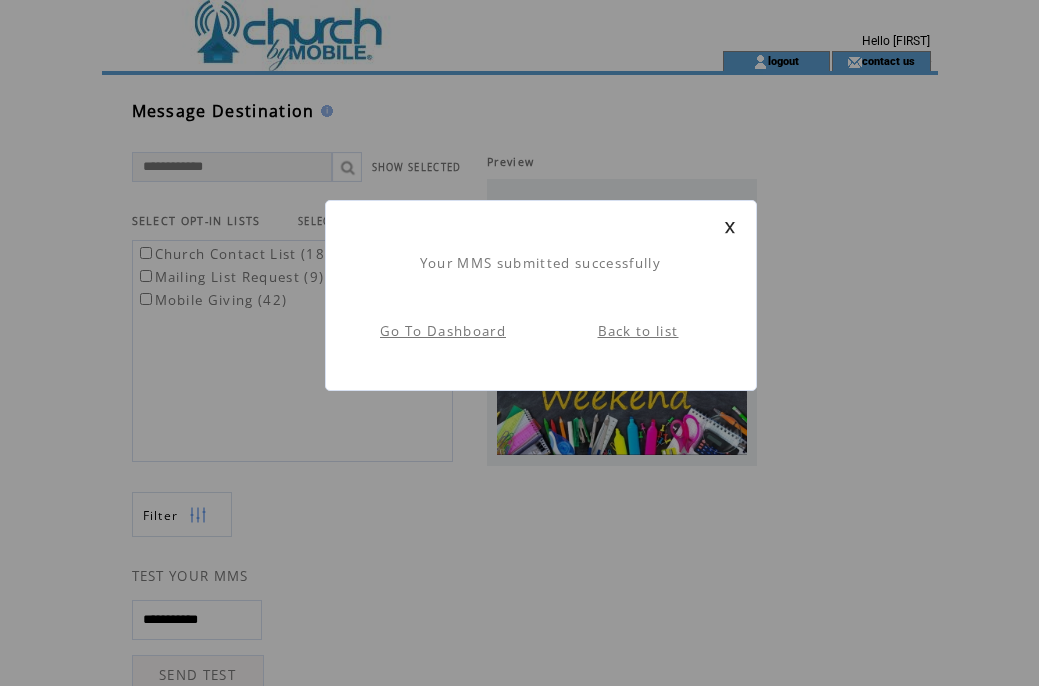 scroll, scrollTop: 1, scrollLeft: 0, axis: vertical 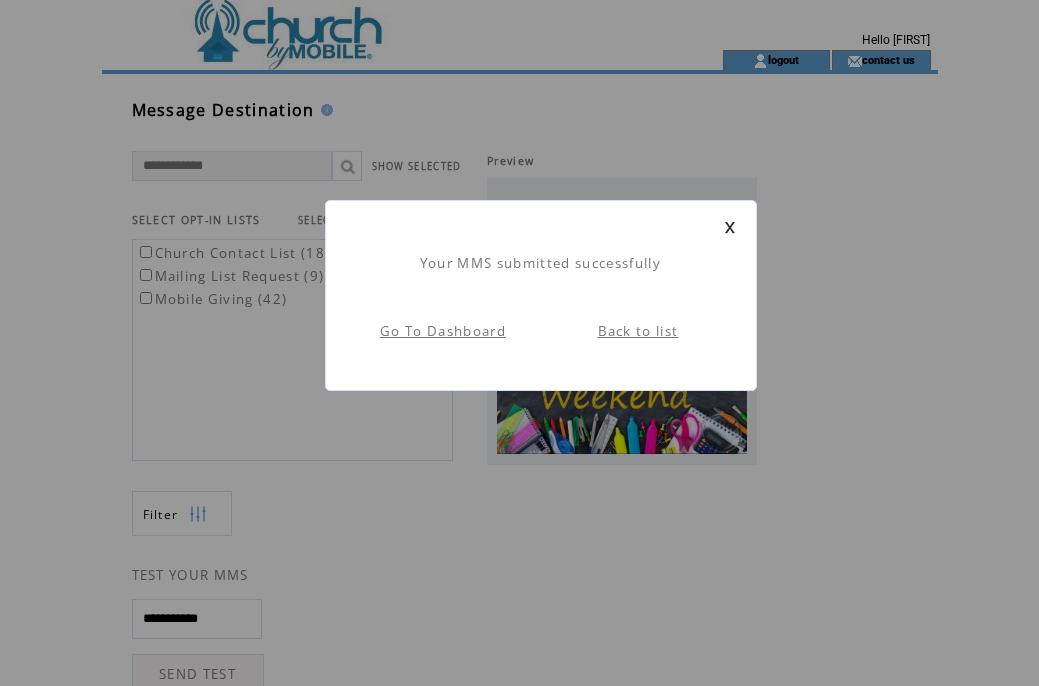 click at bounding box center (730, 227) 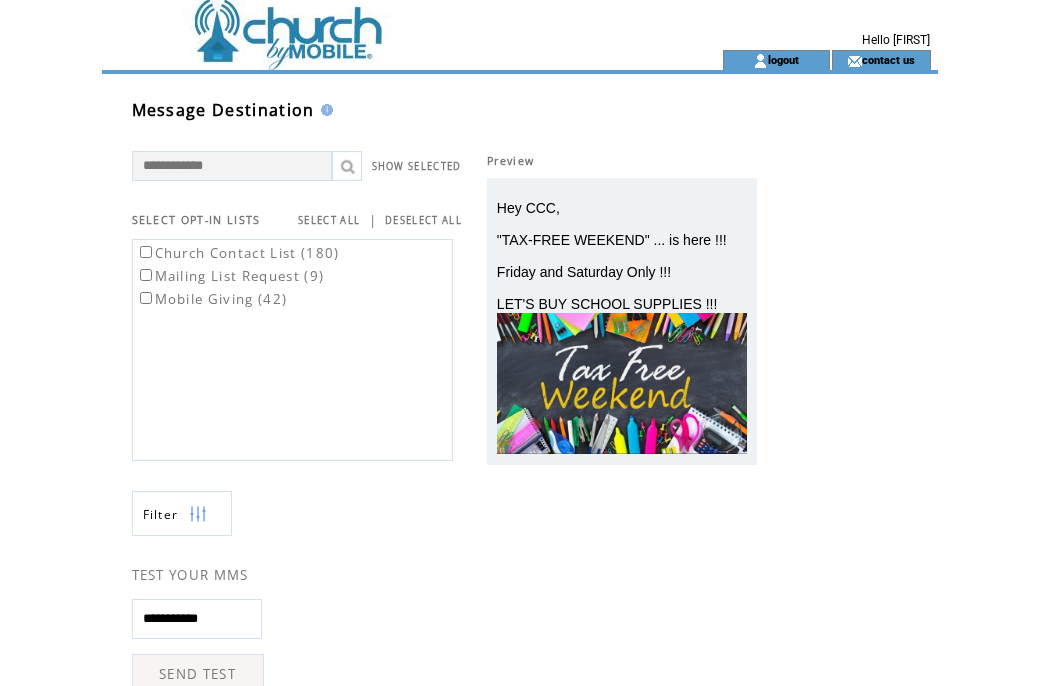 scroll, scrollTop: 0, scrollLeft: 0, axis: both 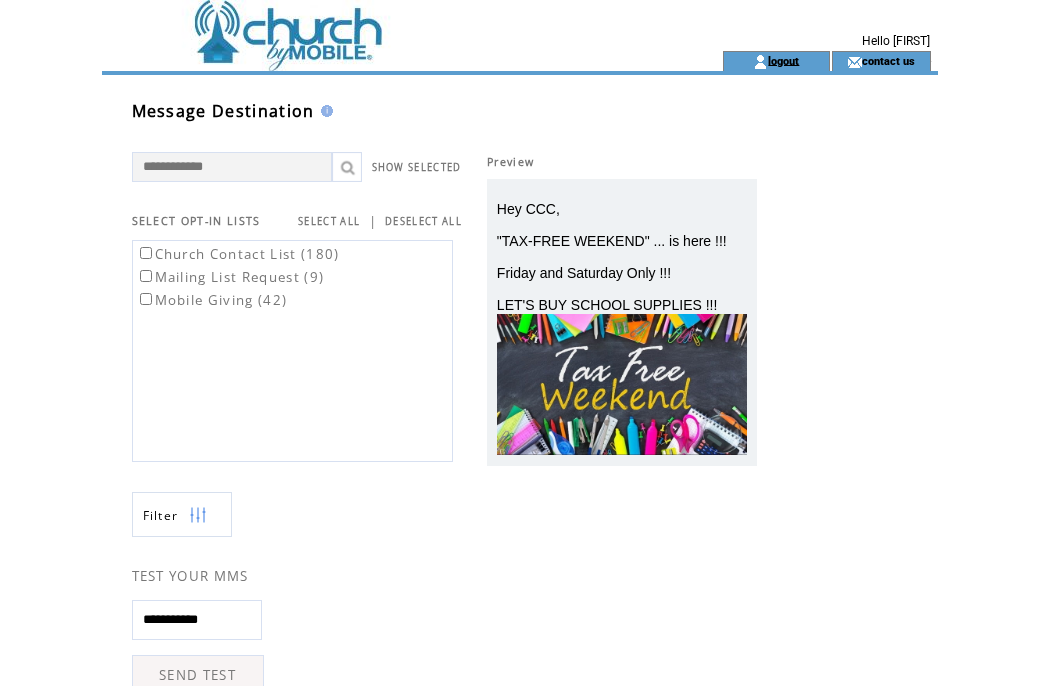 click on "logout" at bounding box center [783, 60] 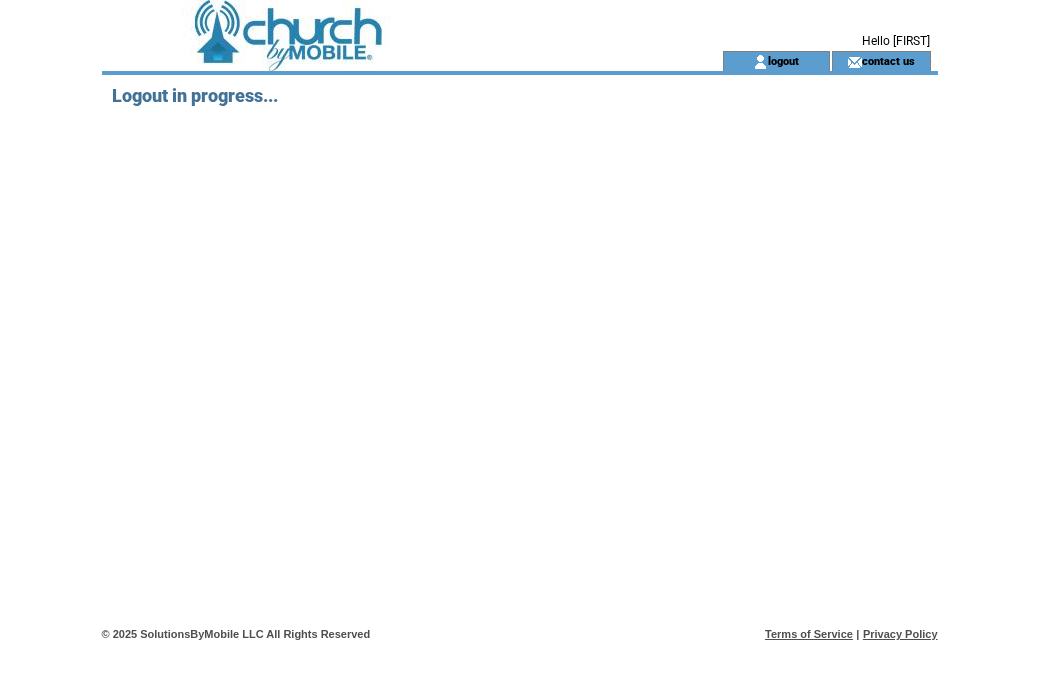 scroll, scrollTop: 0, scrollLeft: 0, axis: both 